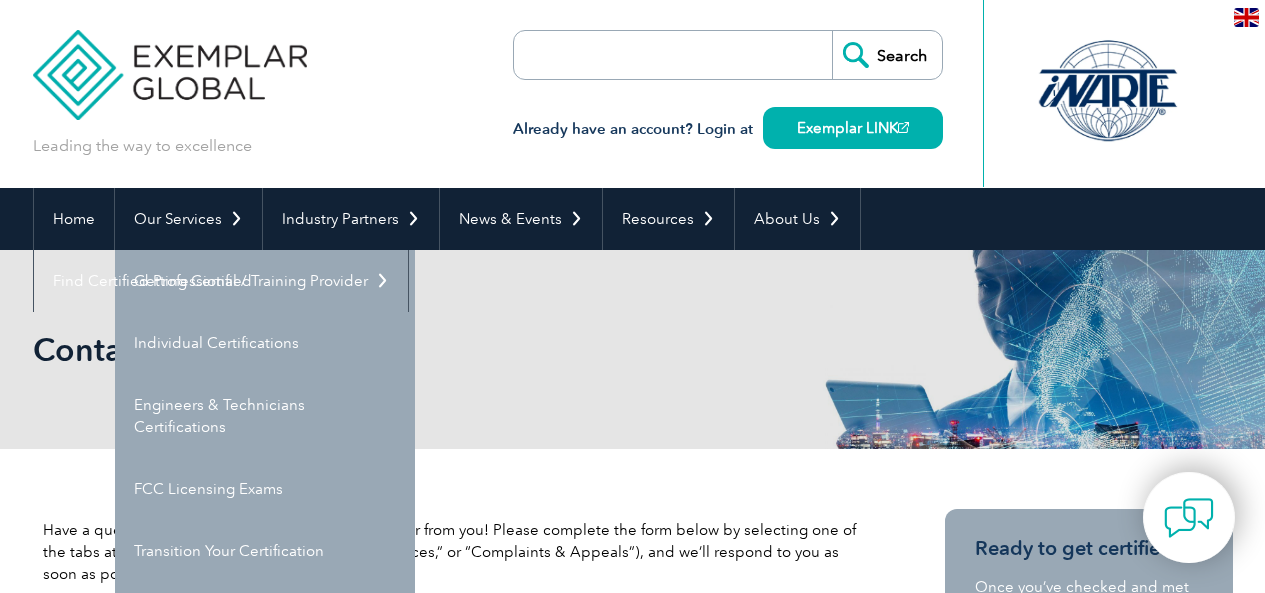 scroll, scrollTop: 0, scrollLeft: 0, axis: both 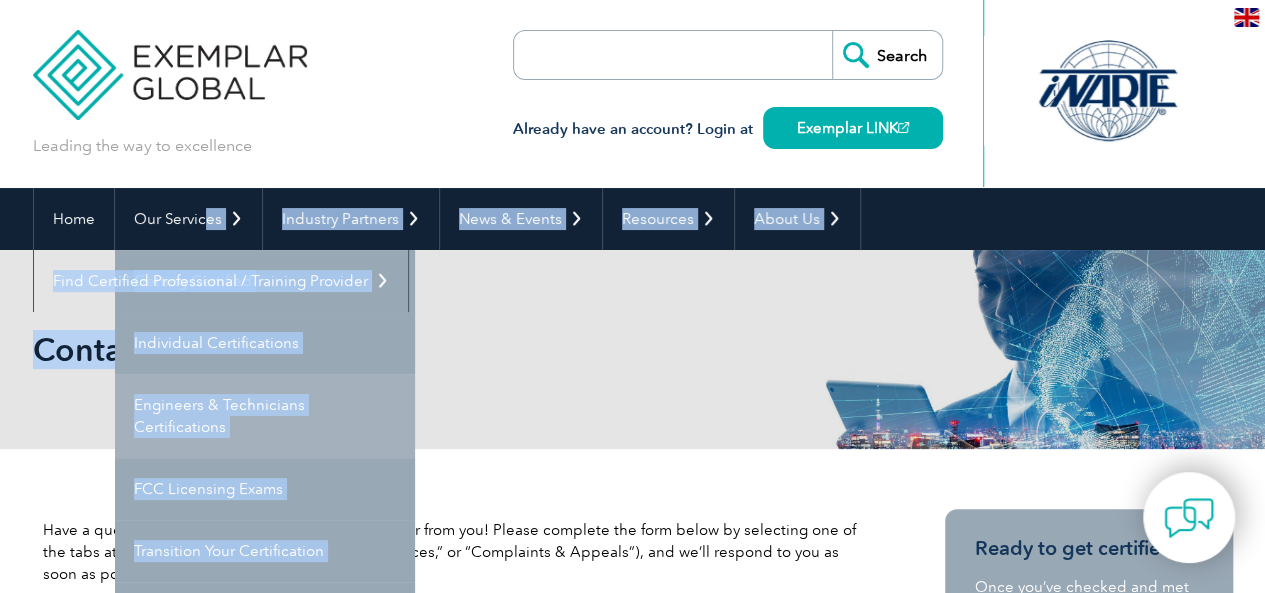 click on "Engineers & Technicians Certifications" at bounding box center [265, 416] 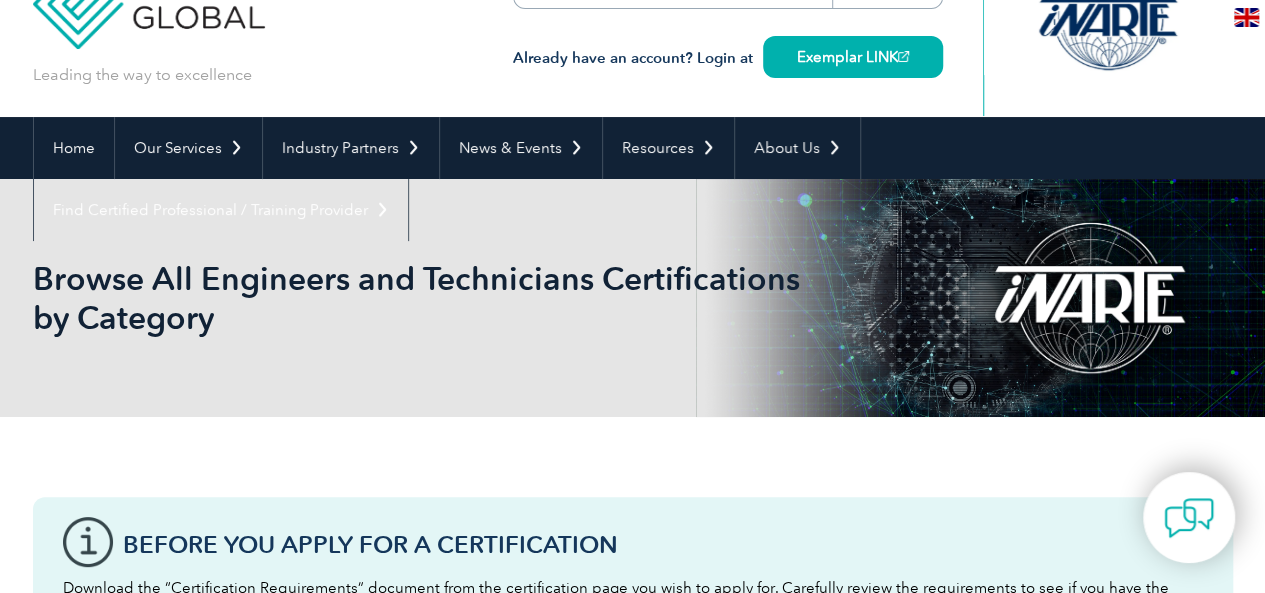 scroll, scrollTop: 0, scrollLeft: 0, axis: both 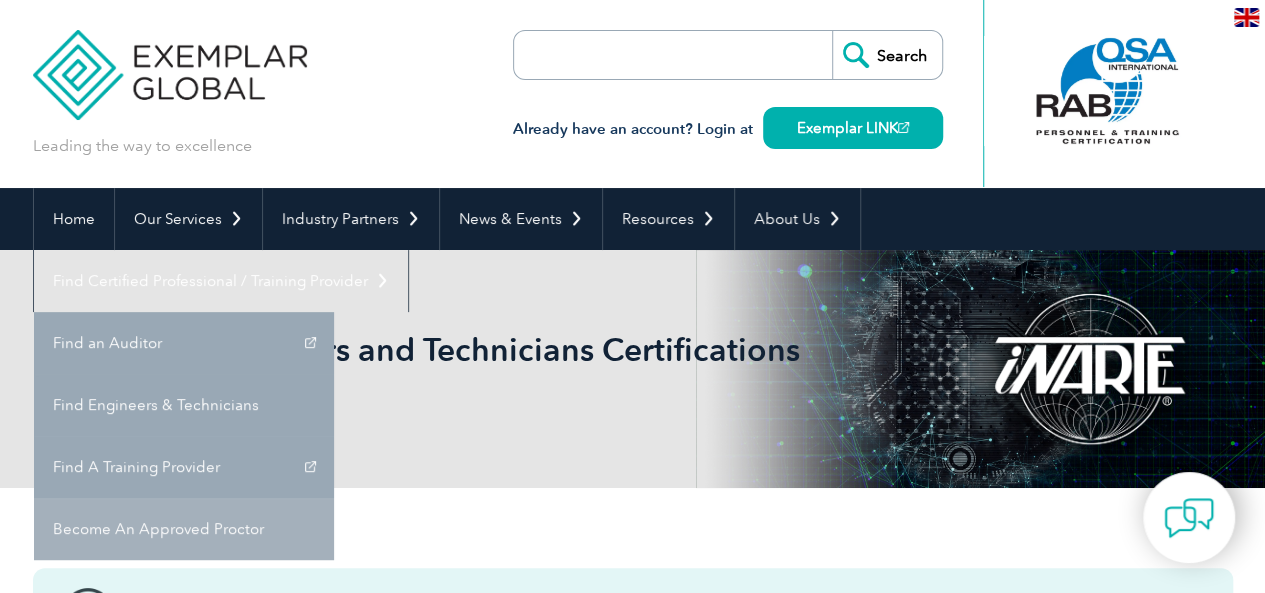 click on "Become An Approved Proctor" at bounding box center [184, 529] 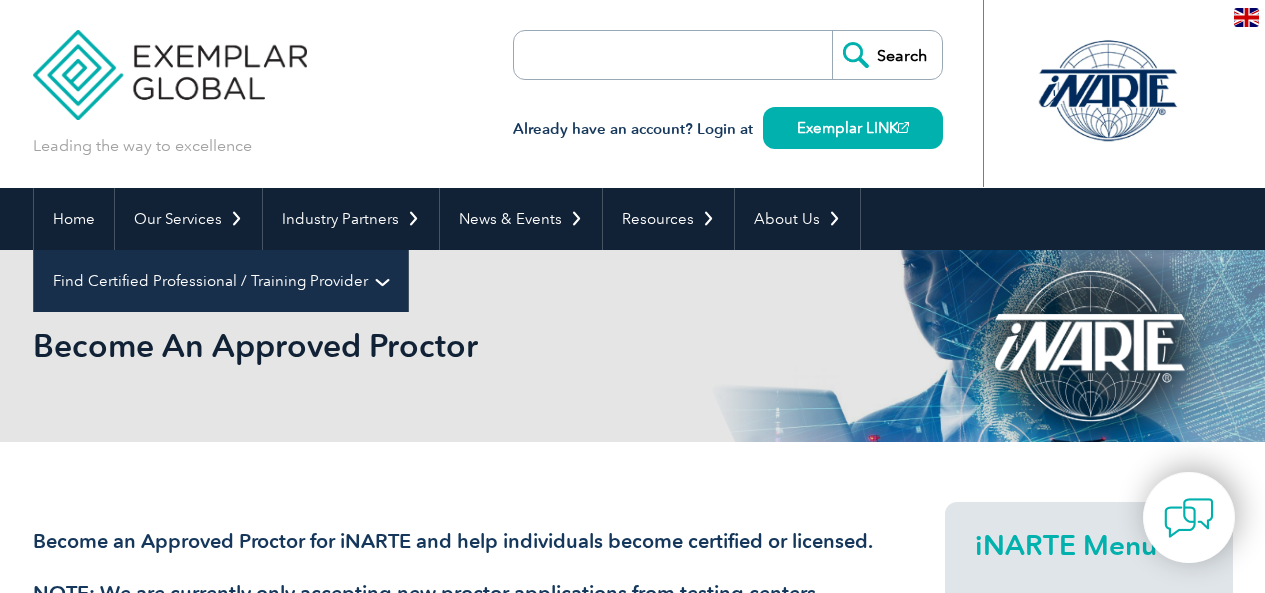 scroll, scrollTop: 0, scrollLeft: 0, axis: both 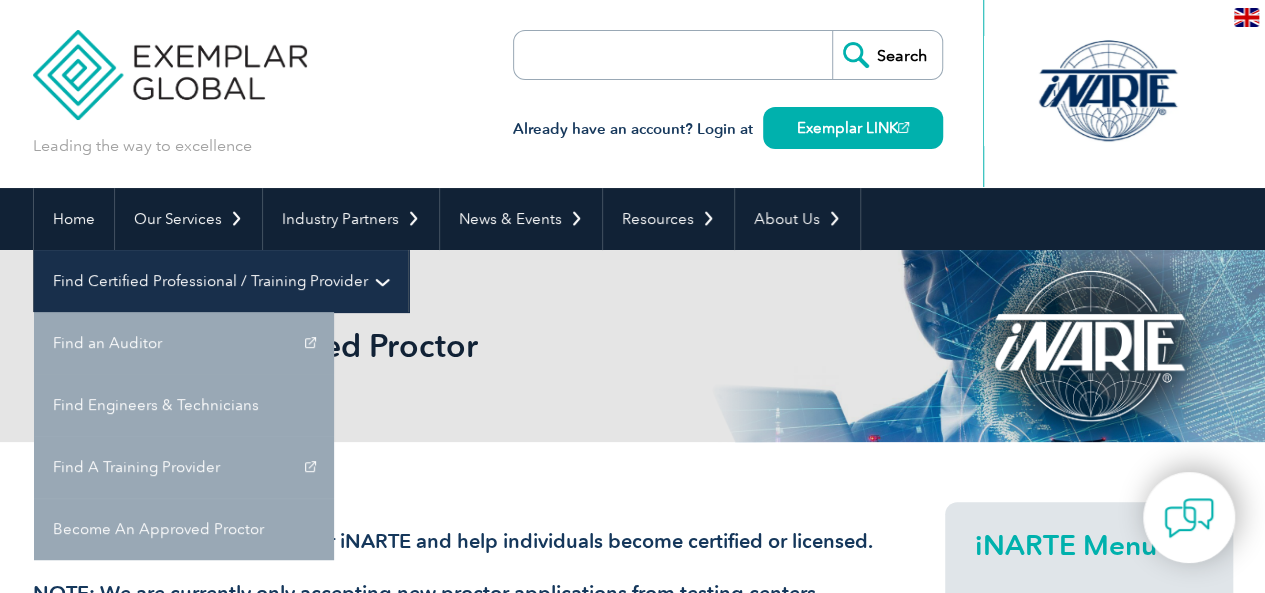 click on "Find Certified Professional / Training Provider" at bounding box center [221, 281] 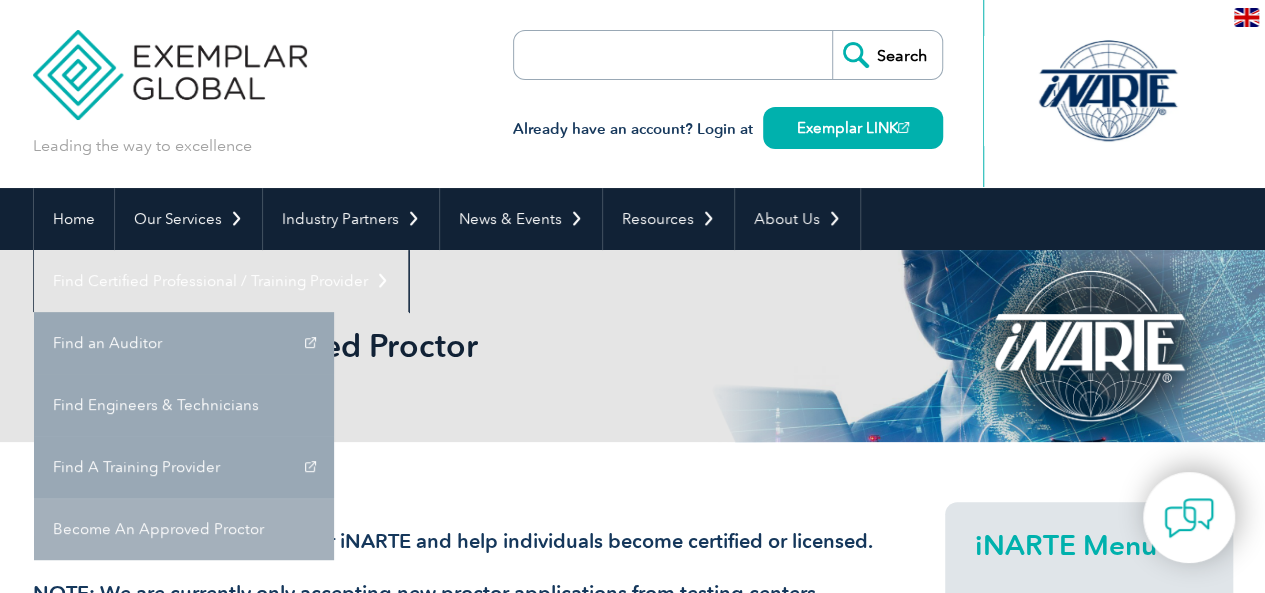 click on "Become An Approved Proctor" at bounding box center [184, 529] 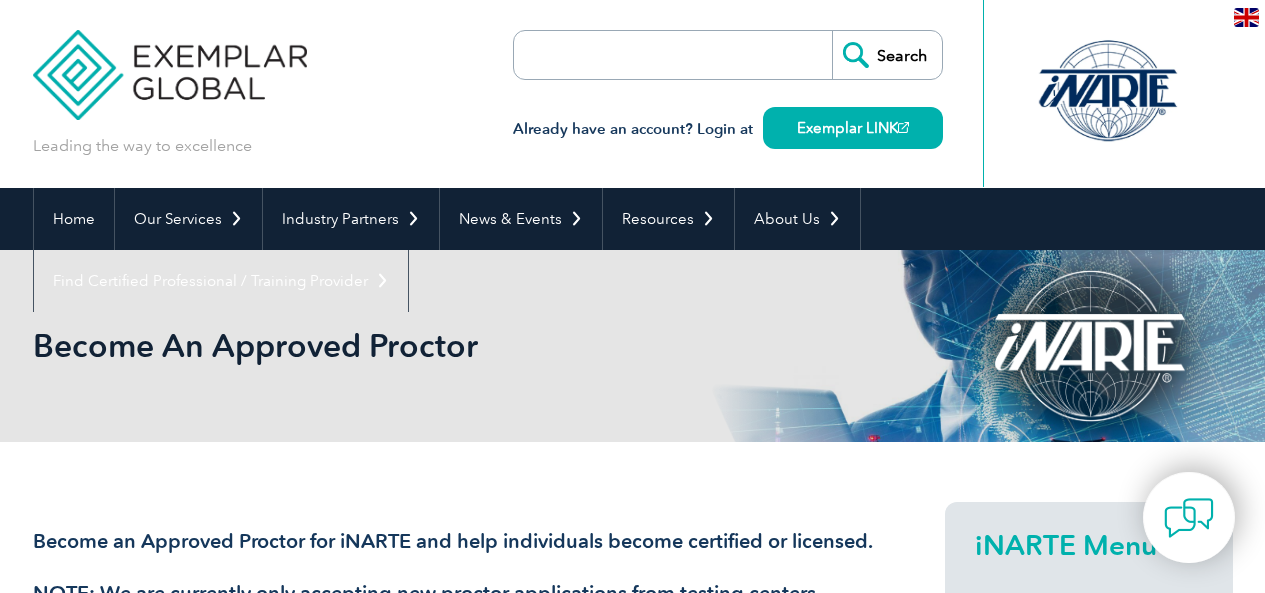 scroll, scrollTop: 0, scrollLeft: 0, axis: both 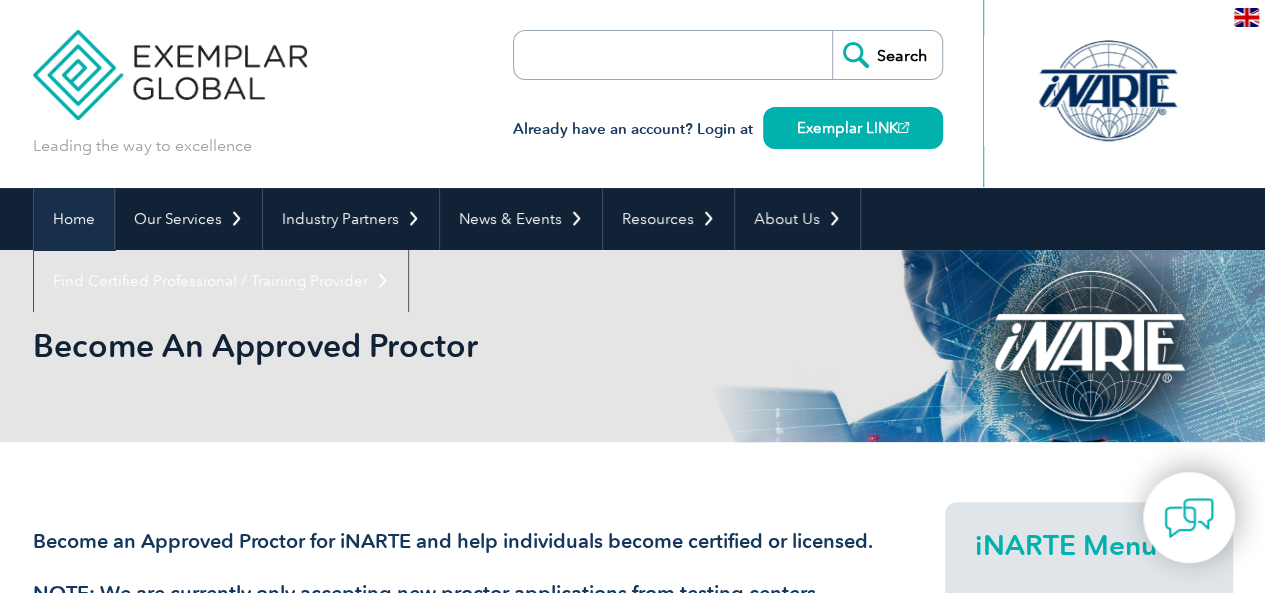 click on "Home" at bounding box center [74, 219] 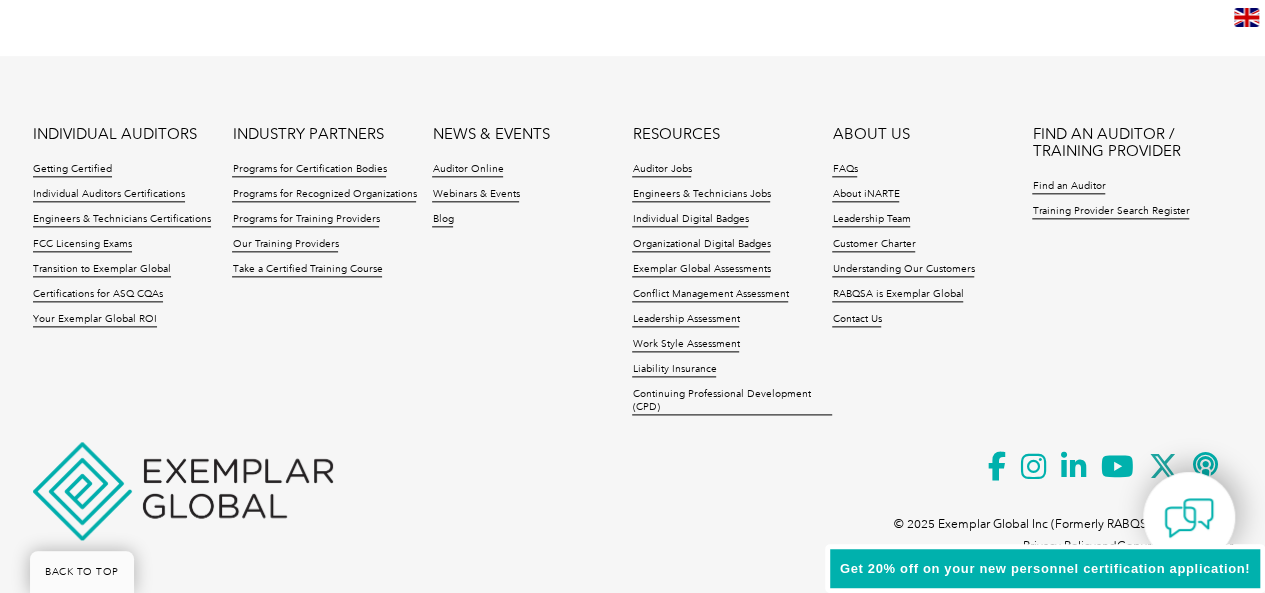 scroll, scrollTop: 4890, scrollLeft: 0, axis: vertical 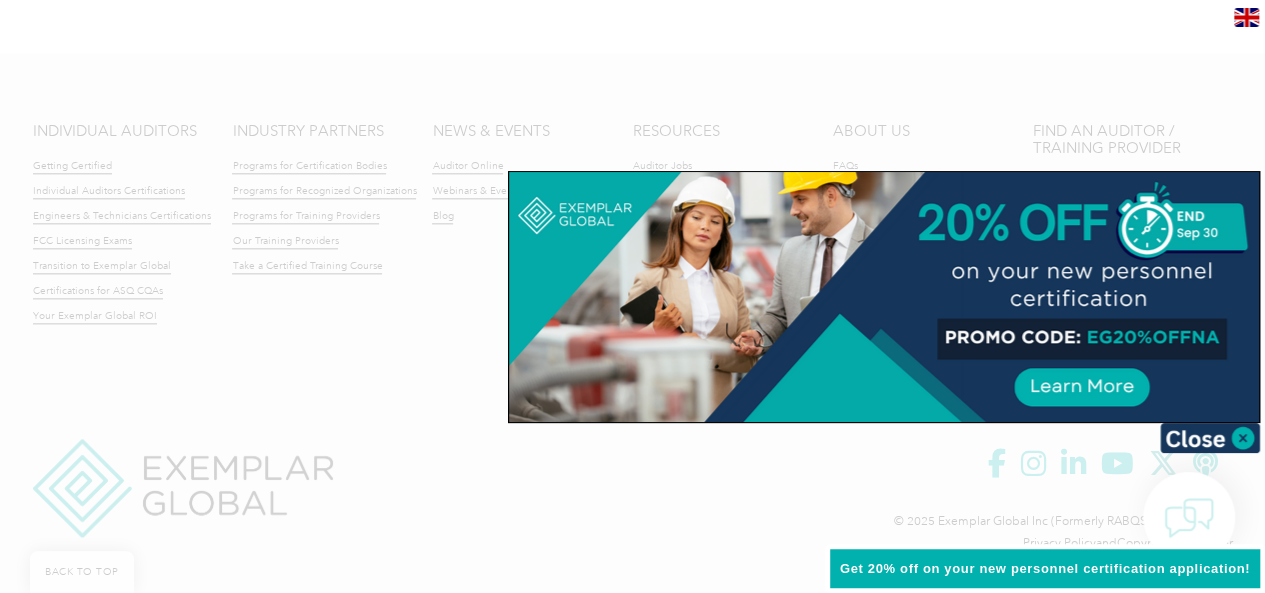 click at bounding box center [632, 296] 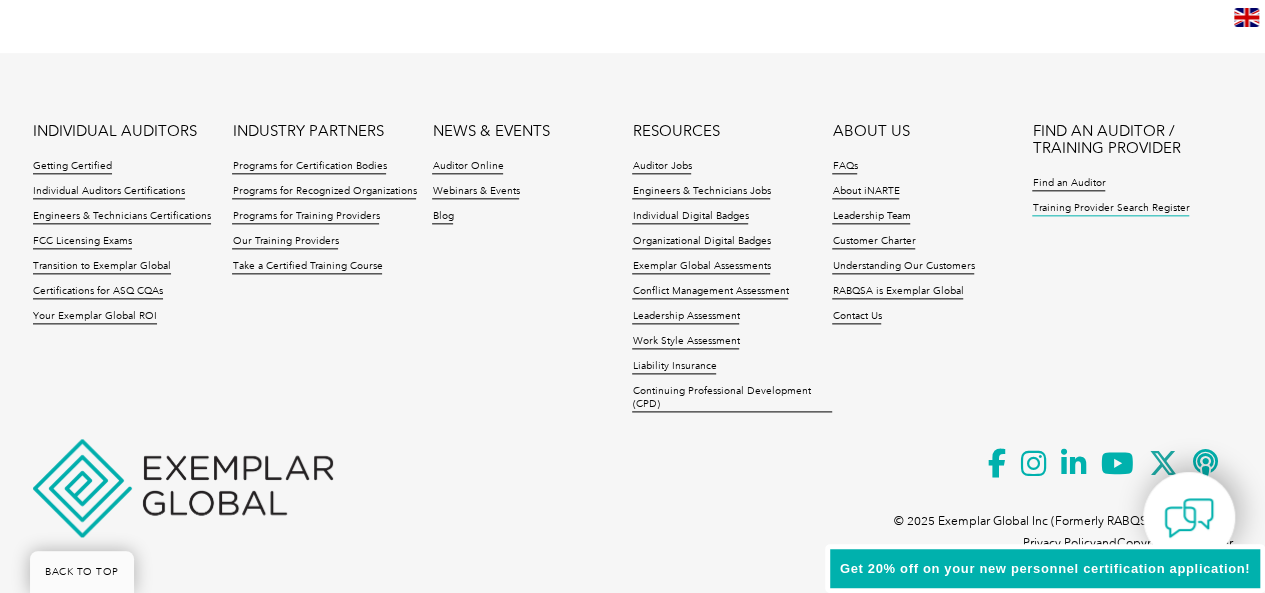 click on "Training Provider Search Register" at bounding box center [1110, 209] 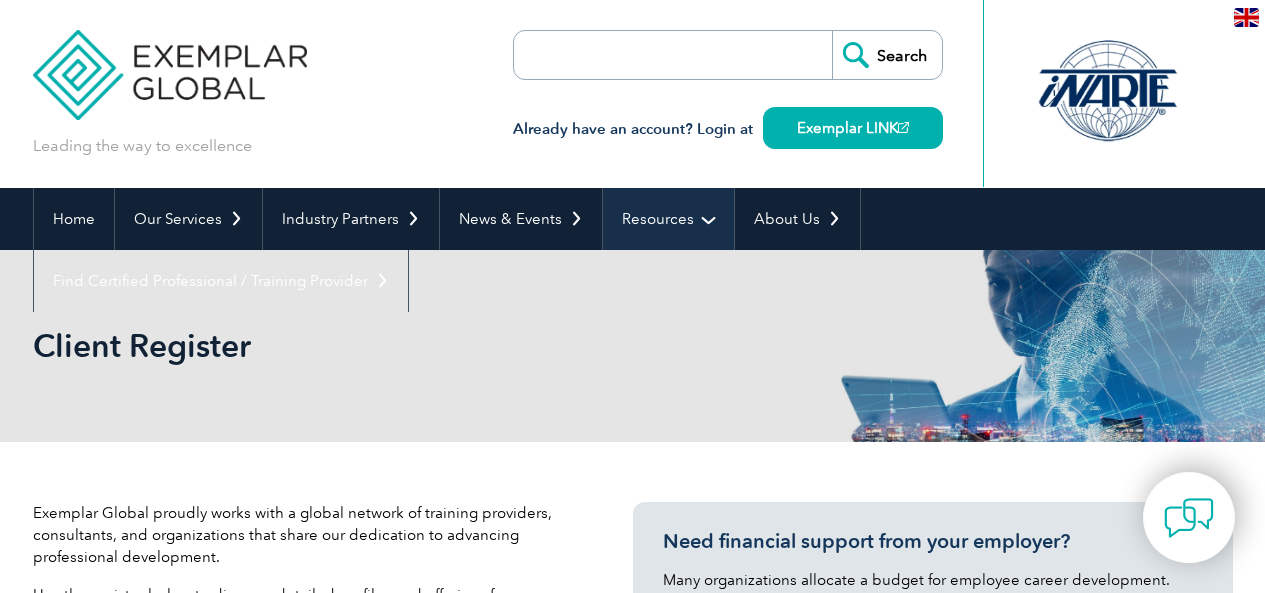 scroll, scrollTop: 0, scrollLeft: 0, axis: both 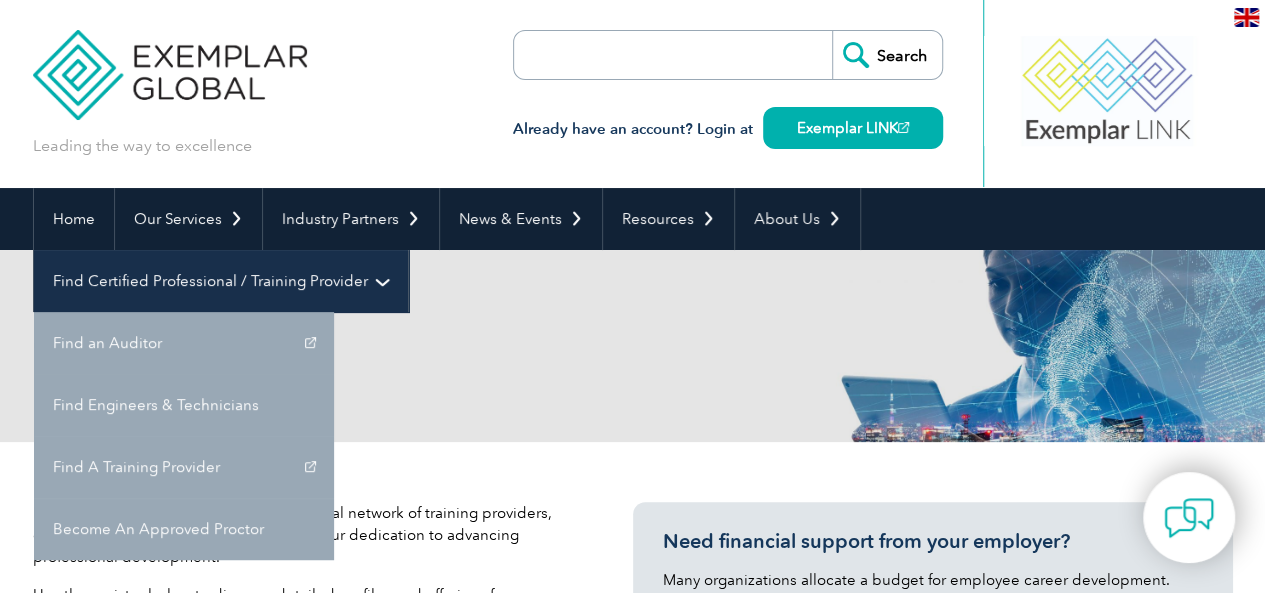 click on "Find Certified Professional / Training Provider" at bounding box center [221, 281] 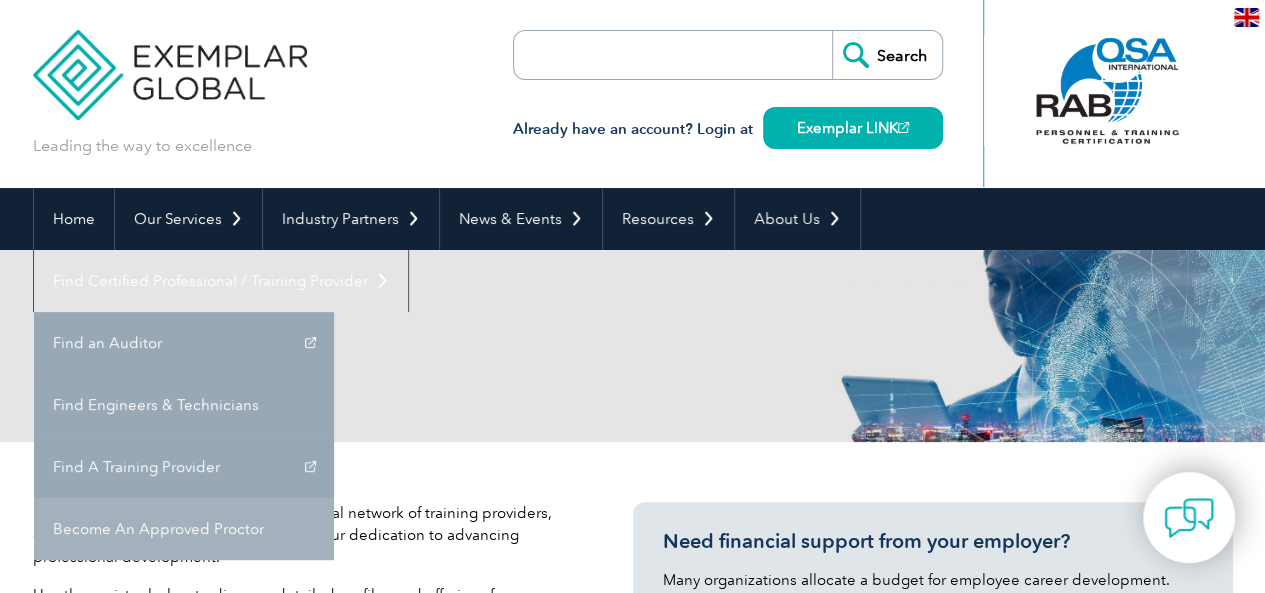 click on "Become An Approved Proctor" at bounding box center [184, 529] 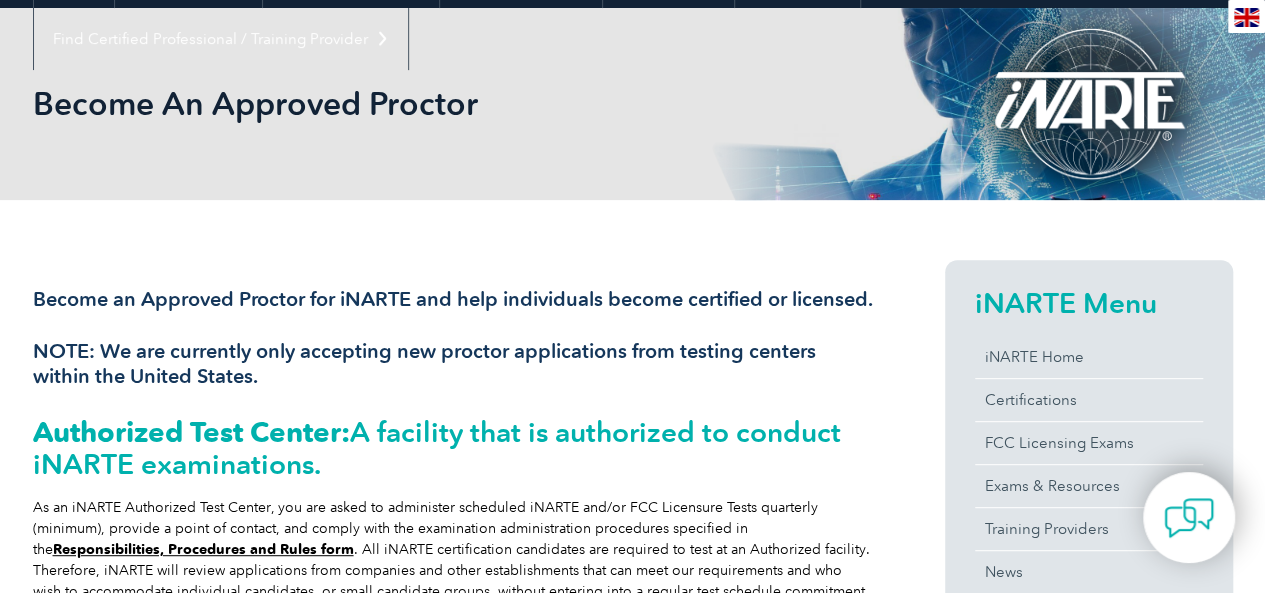 scroll, scrollTop: 0, scrollLeft: 0, axis: both 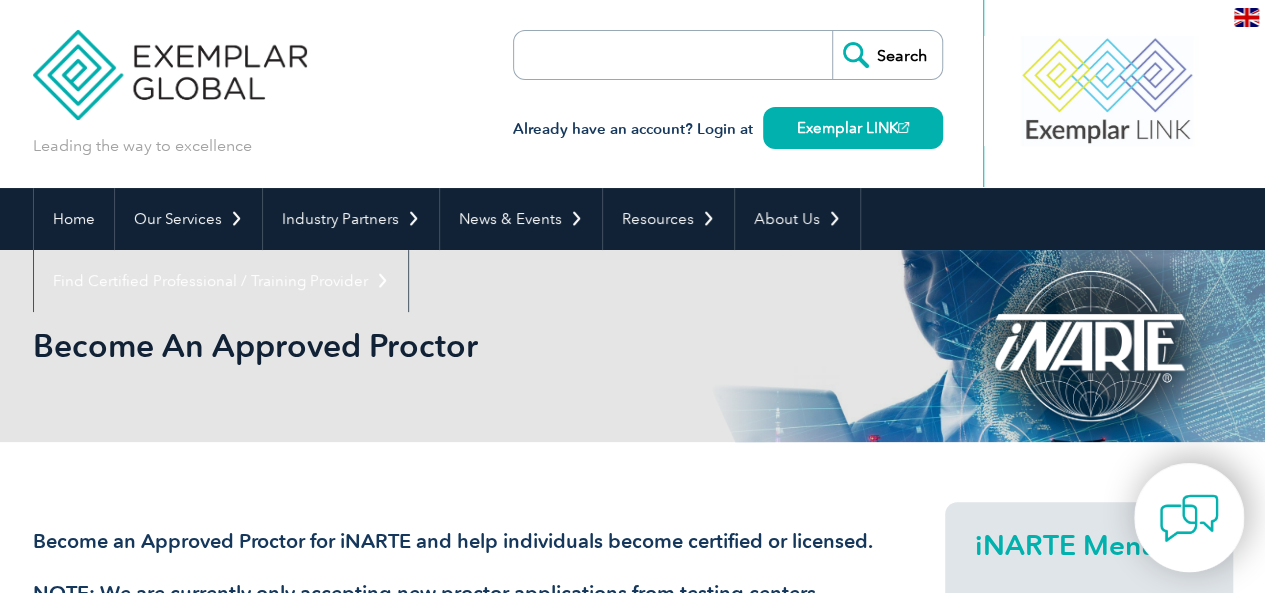 click at bounding box center (1189, 518) 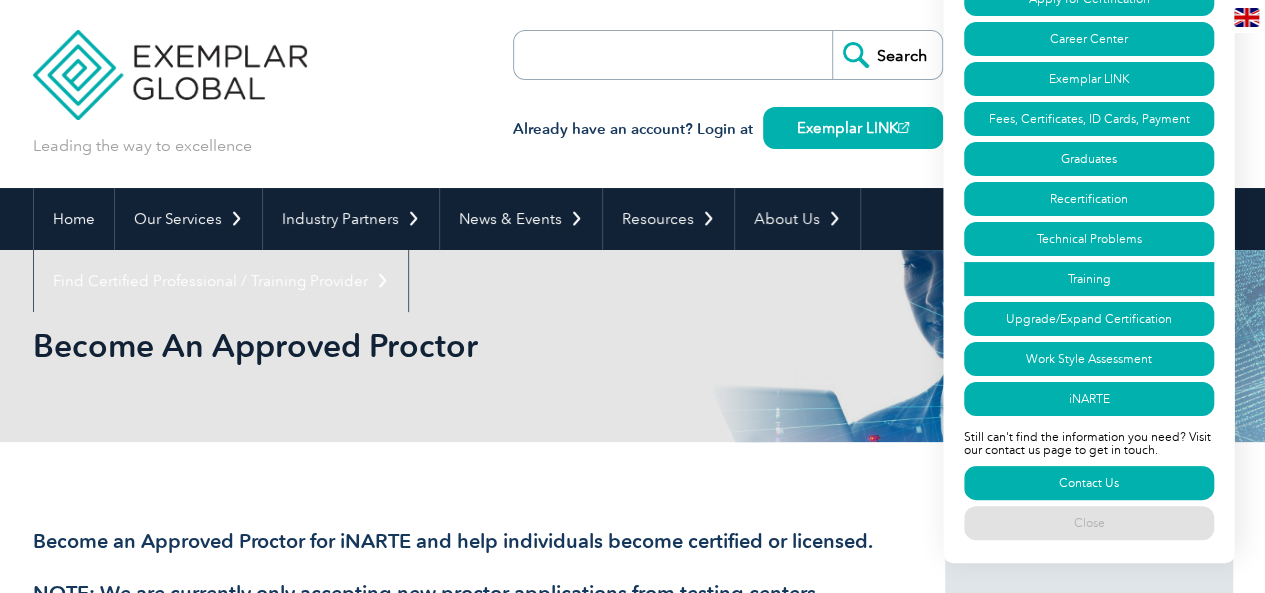 click on "Training" at bounding box center [1089, 279] 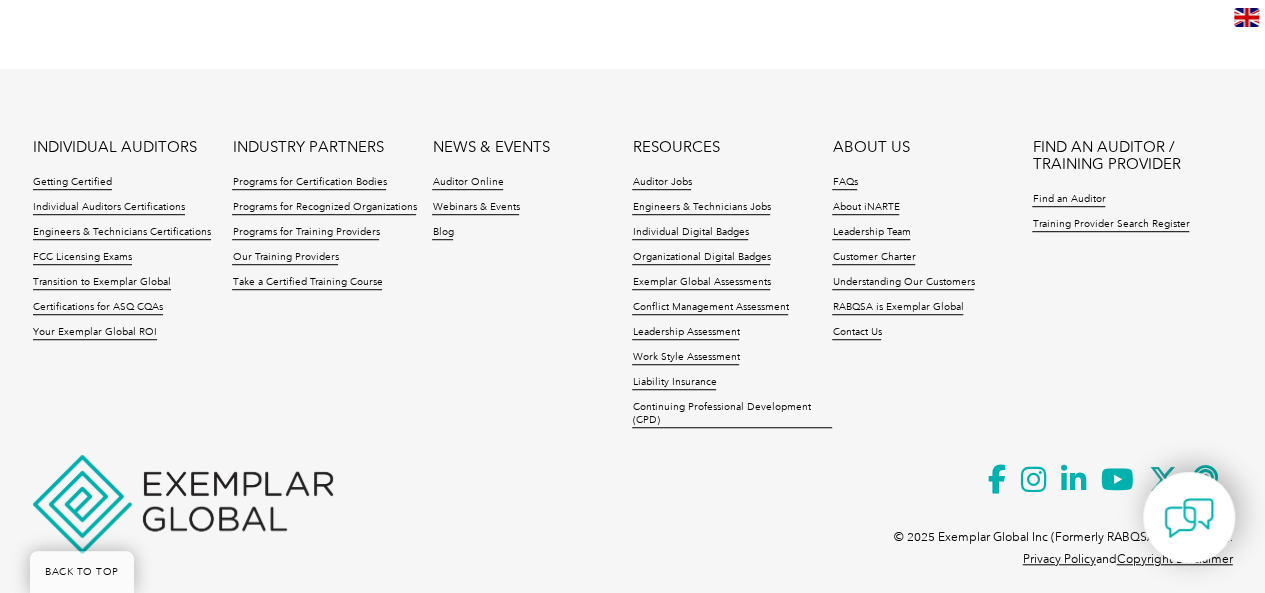 scroll, scrollTop: 8144, scrollLeft: 0, axis: vertical 